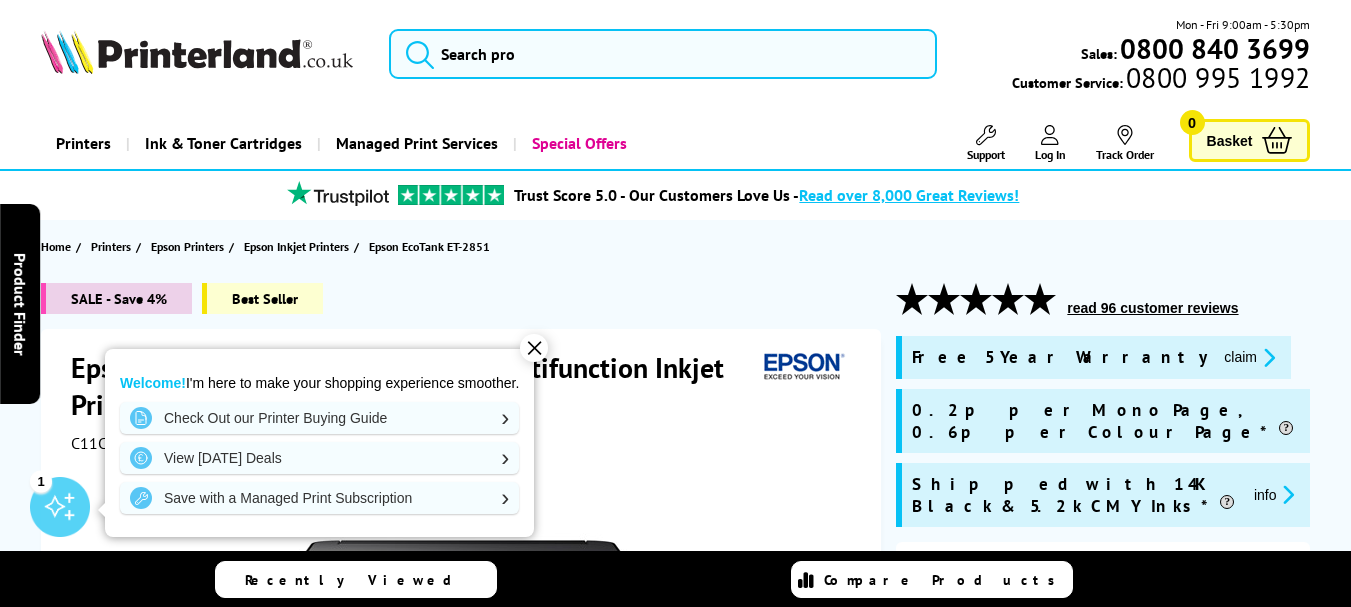 scroll, scrollTop: 0, scrollLeft: 0, axis: both 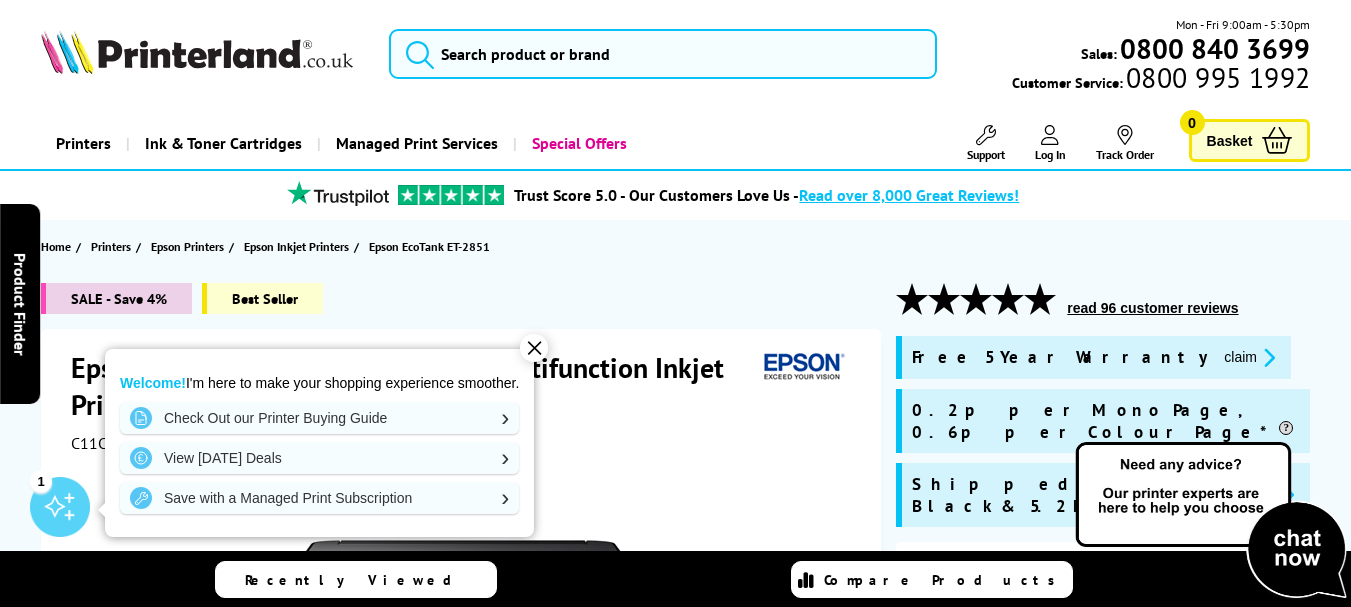 click on "✕" at bounding box center [534, 348] 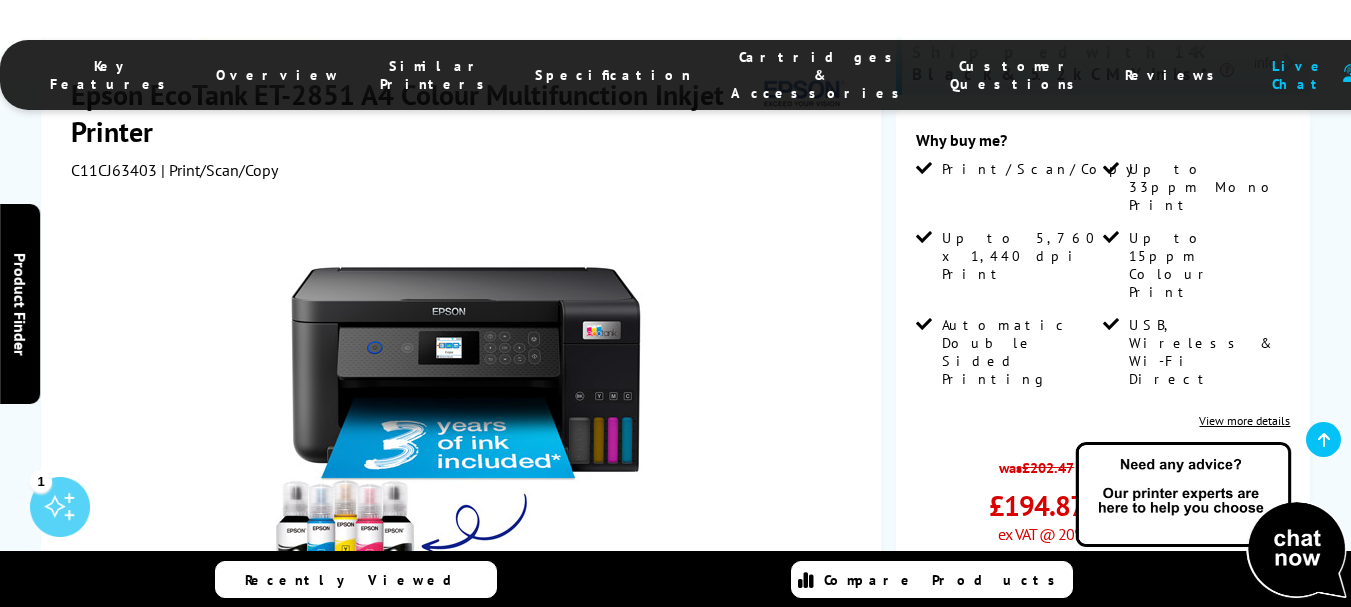 scroll, scrollTop: 434, scrollLeft: 0, axis: vertical 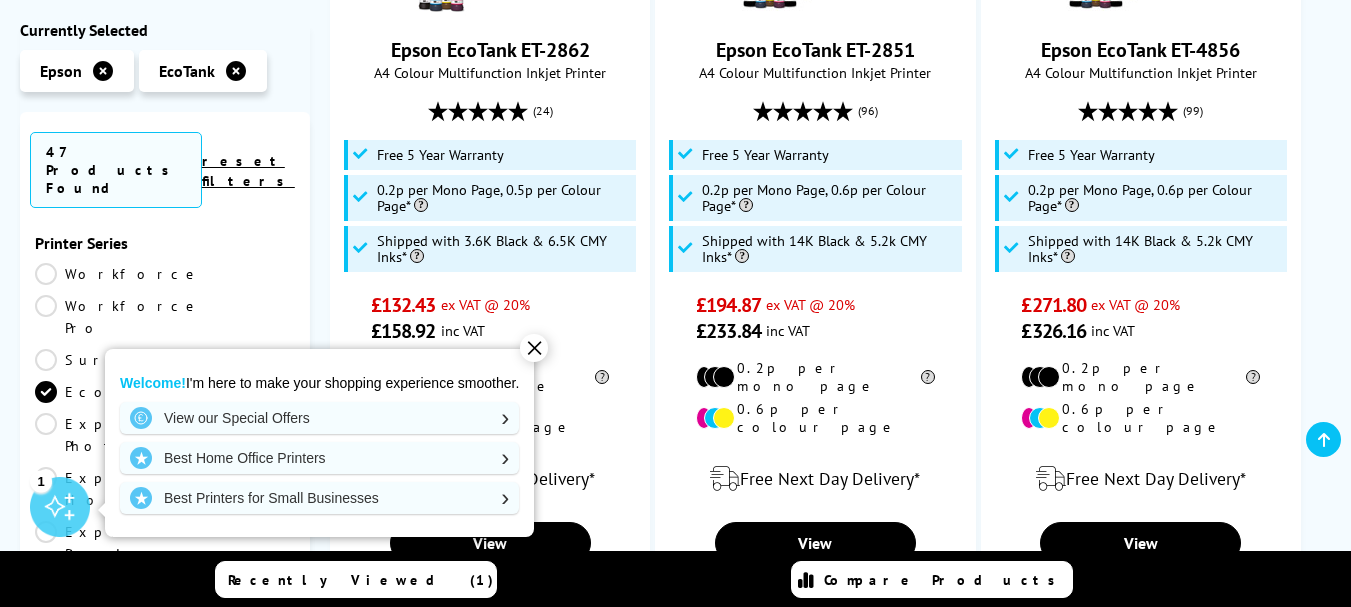 click on "✕" at bounding box center (534, 348) 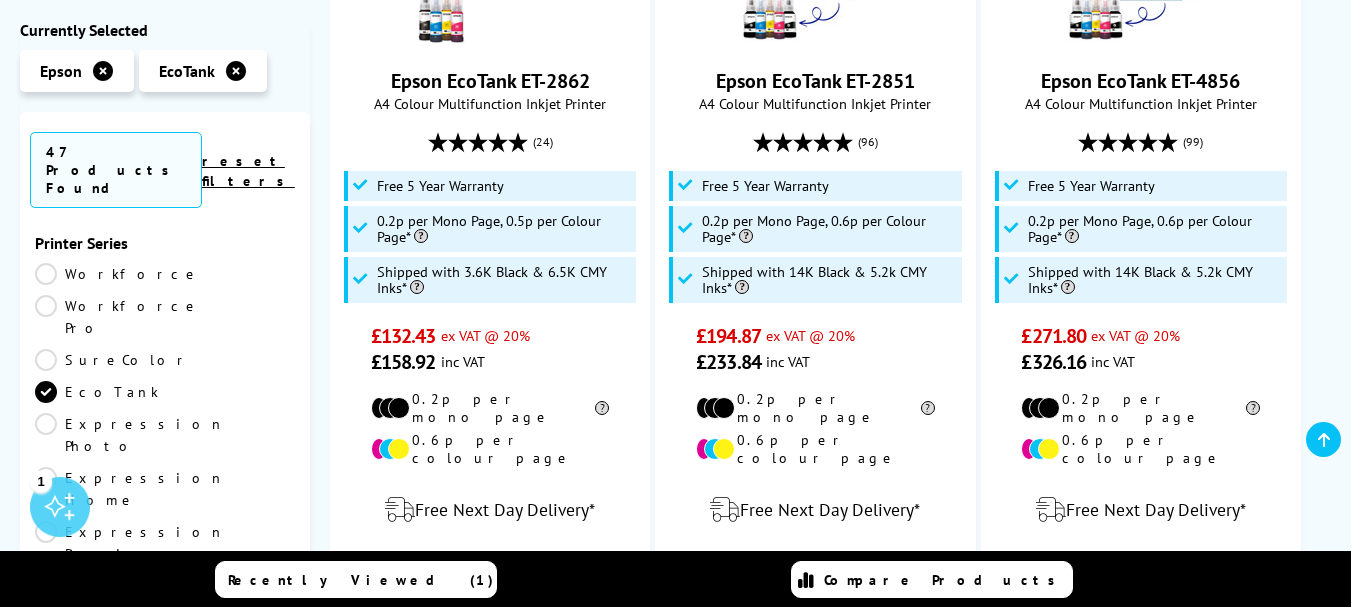 scroll, scrollTop: 667, scrollLeft: 0, axis: vertical 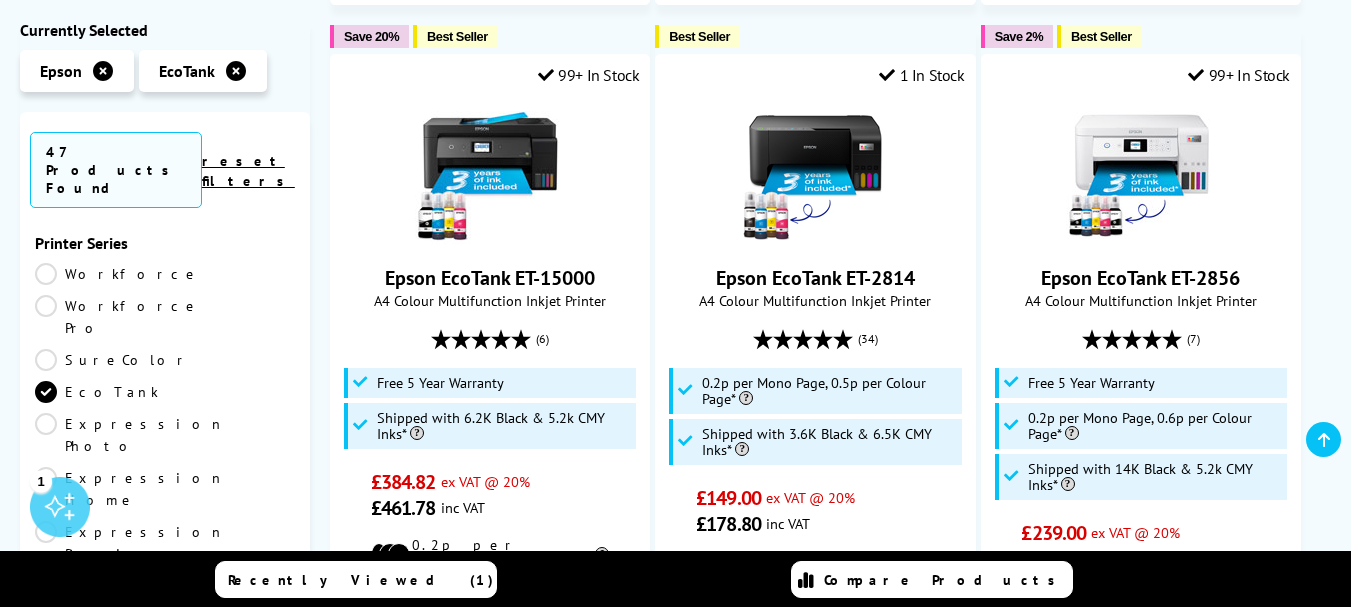 click on "Save 17%
Best Seller
99+ In Stock
Epson EcoTank ET-2862
A4 Colour Multifunction Inkjet Printer (24) £132.43 £158.92" at bounding box center (830, 789) 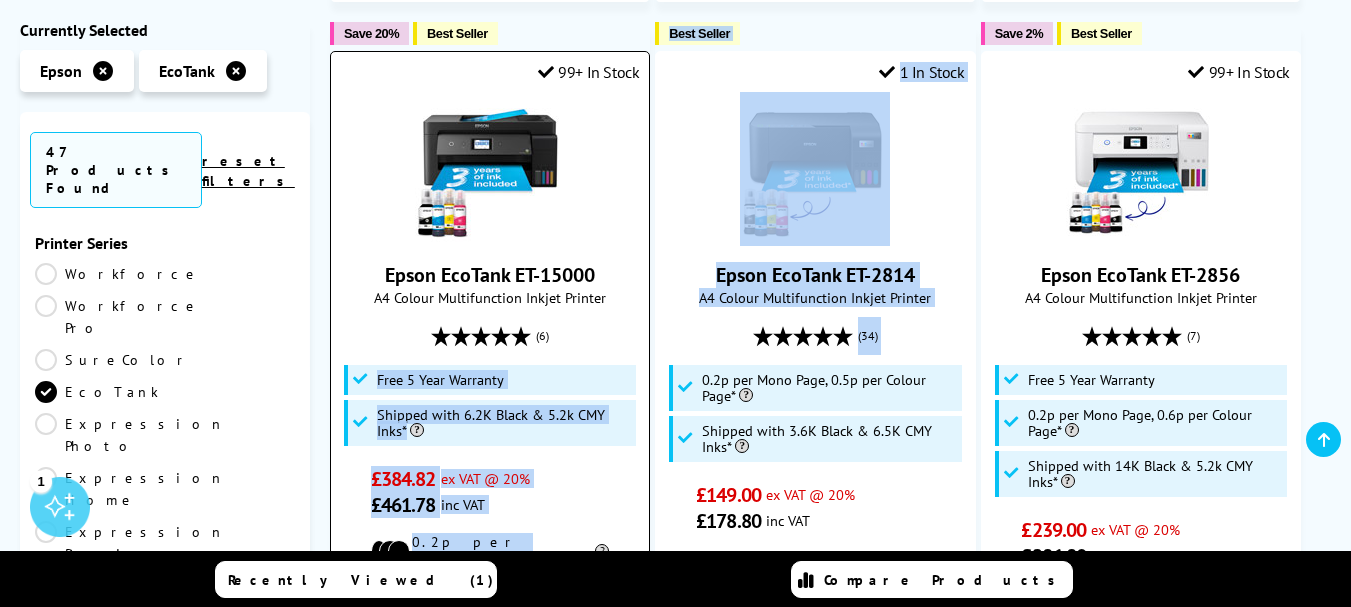 drag, startPoint x: 654, startPoint y: 352, endPoint x: 631, endPoint y: 312, distance: 46.141087 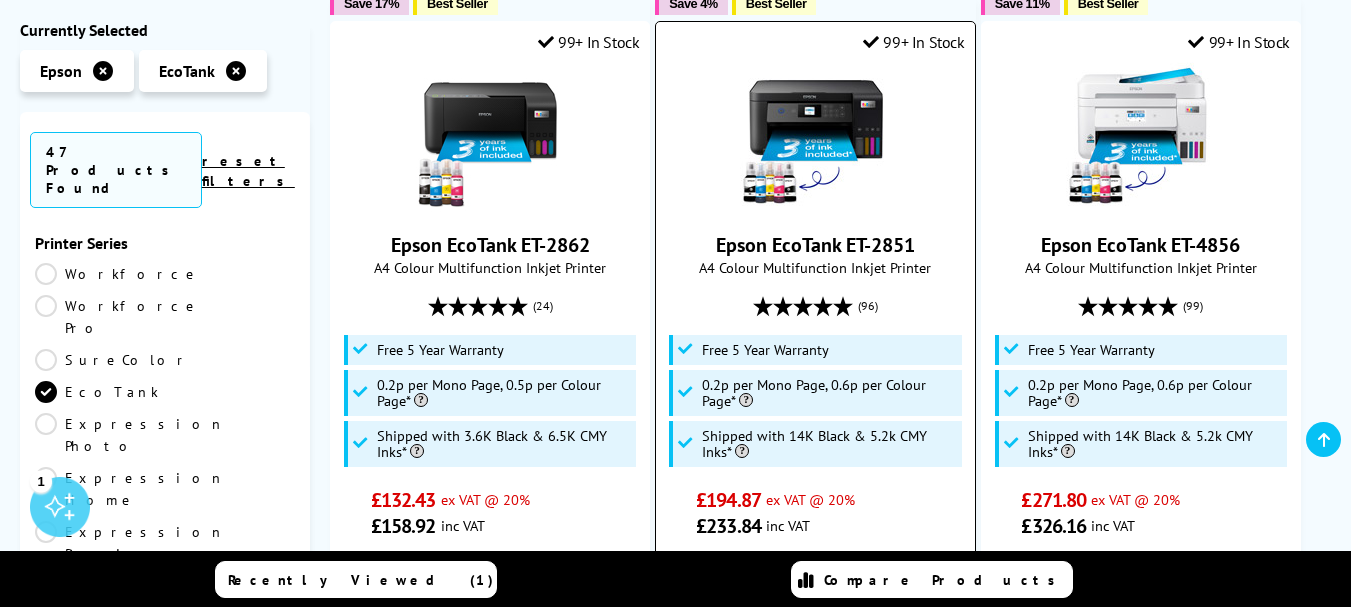 scroll, scrollTop: 419, scrollLeft: 0, axis: vertical 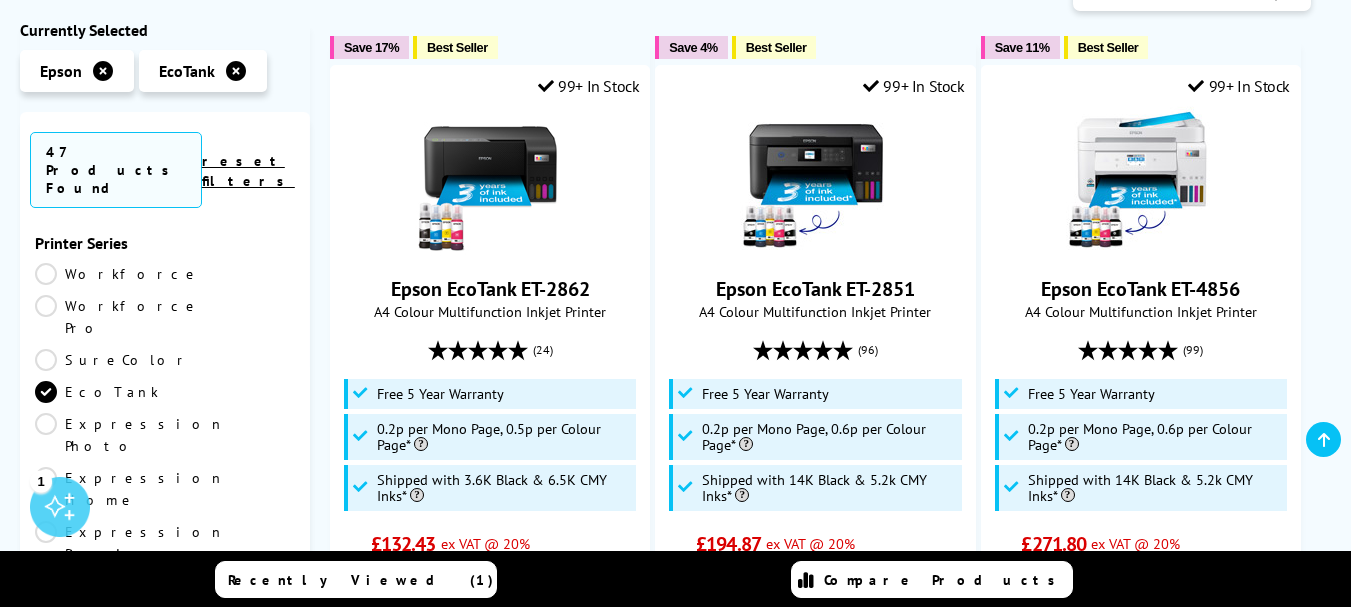 click on "Save 17%
Best Seller" at bounding box center [490, 48] 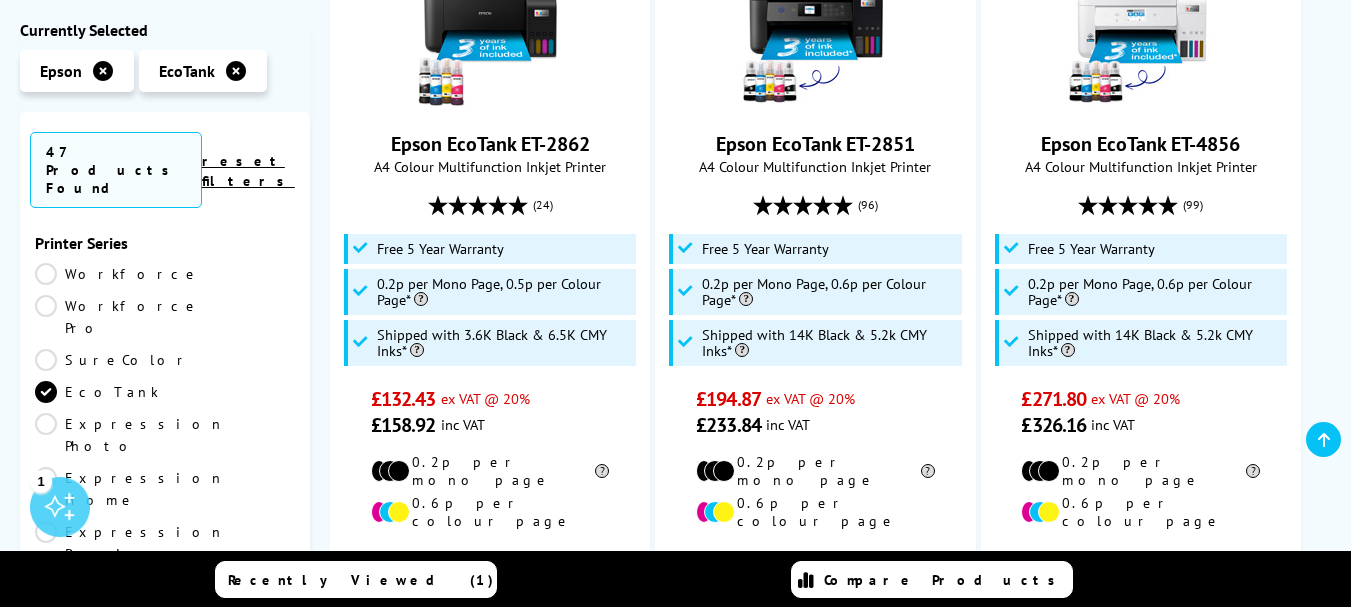 scroll, scrollTop: 566, scrollLeft: 0, axis: vertical 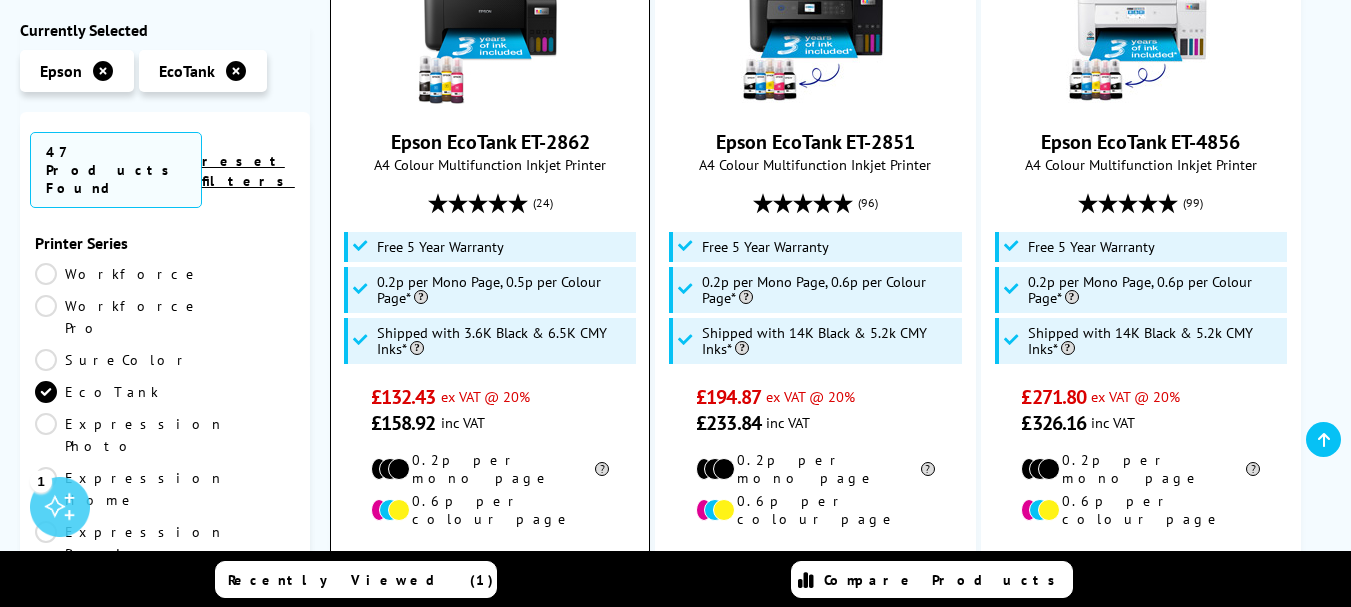 click at bounding box center [490, 34] 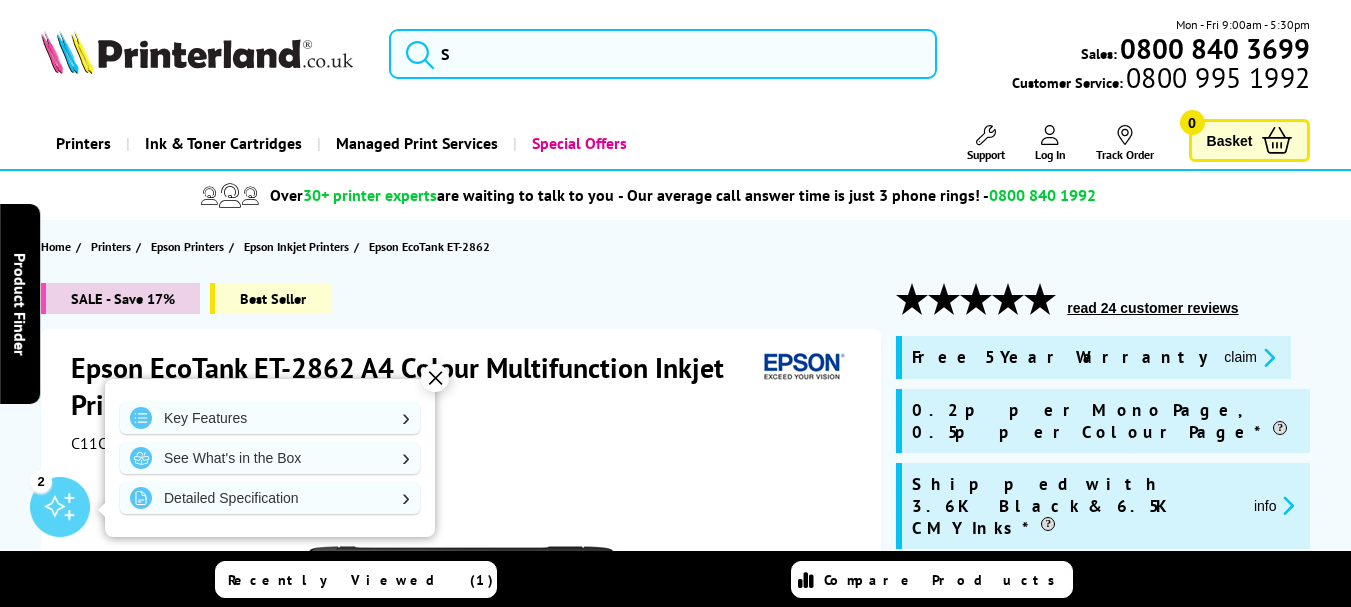 scroll, scrollTop: 0, scrollLeft: 0, axis: both 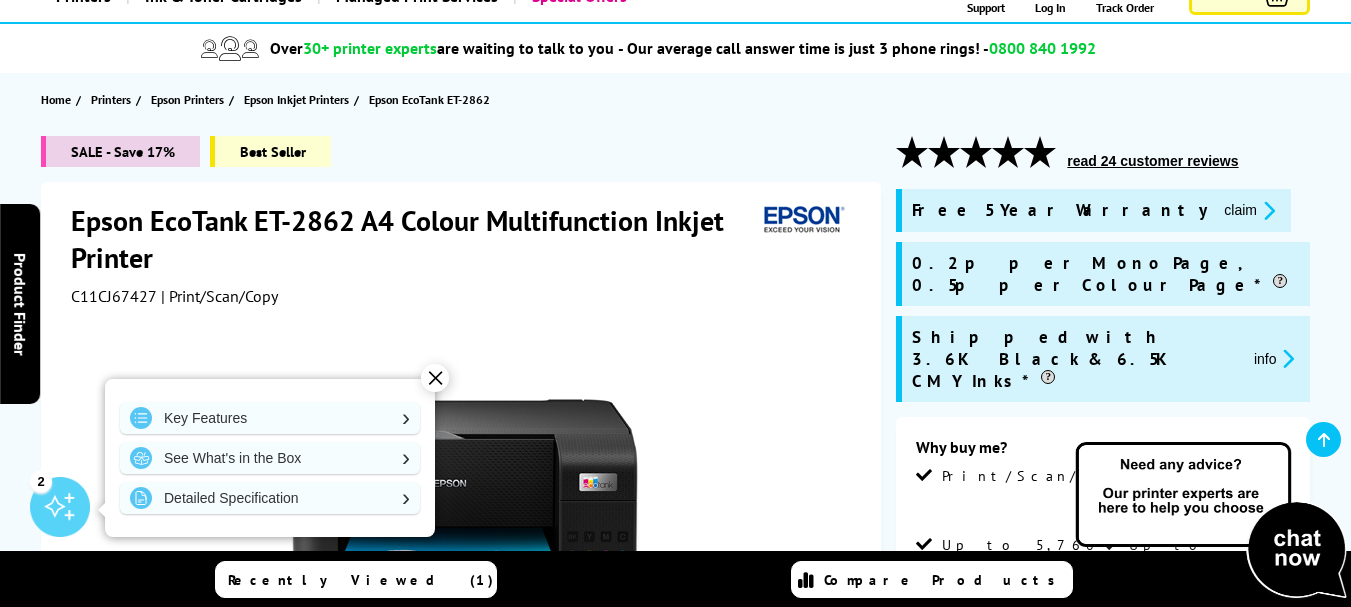 click on "✕" at bounding box center (435, 378) 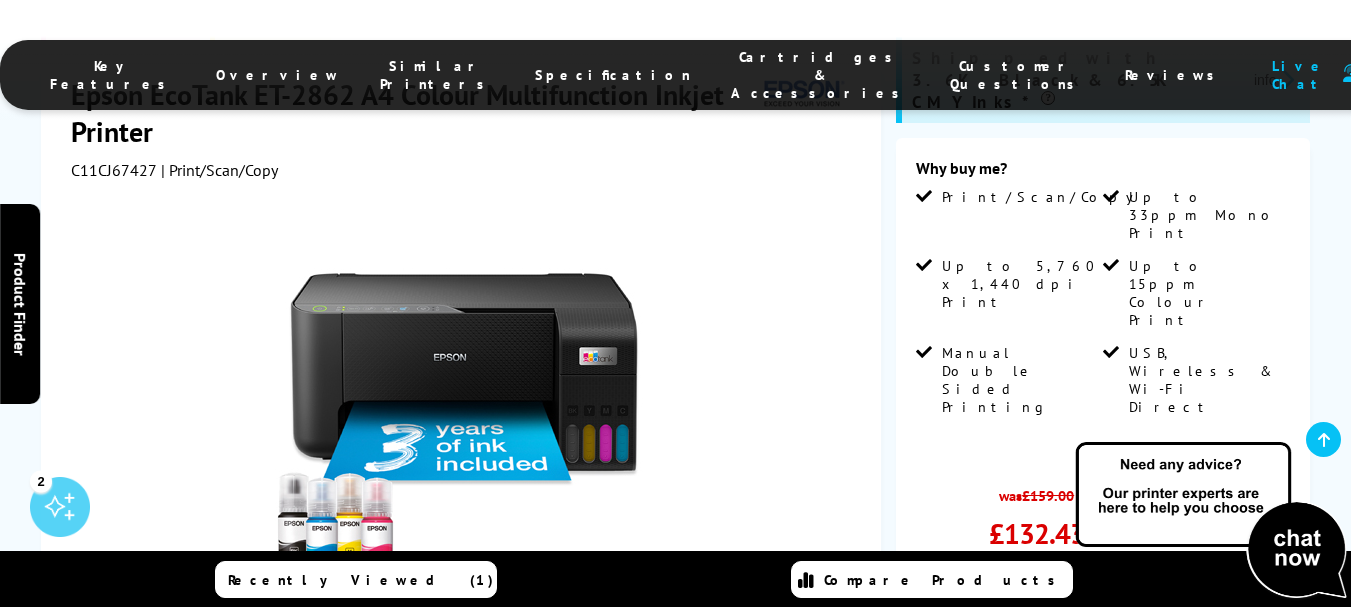 scroll, scrollTop: 382, scrollLeft: 0, axis: vertical 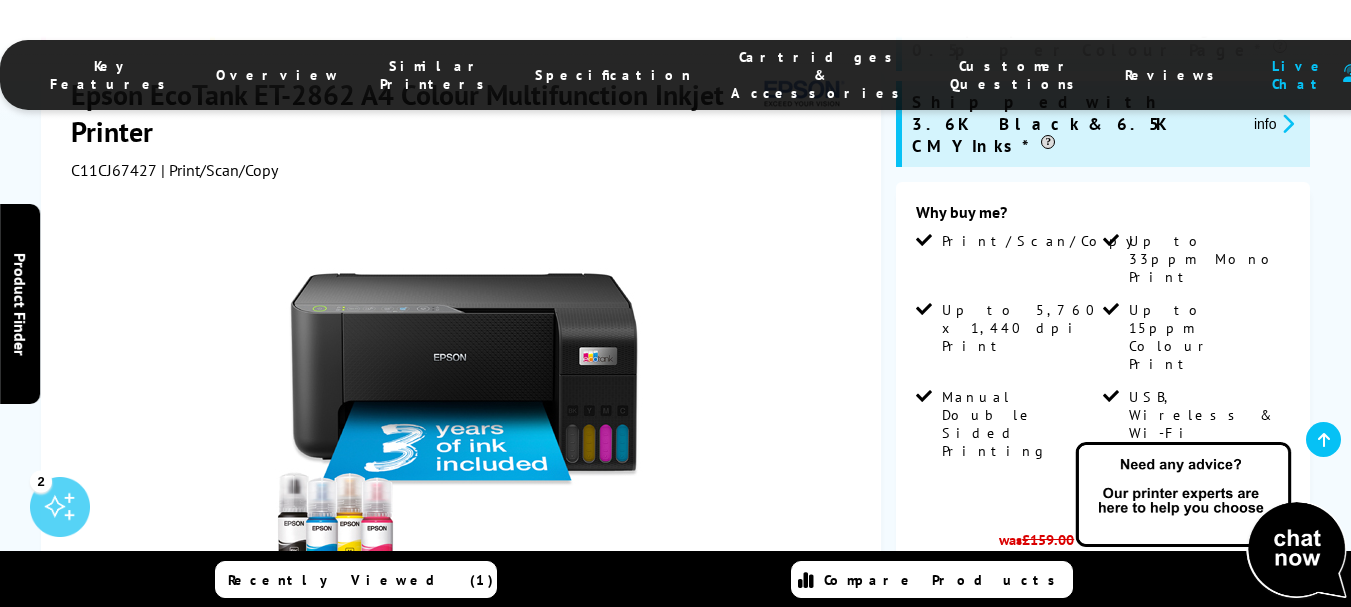 click at bounding box center (464, 406) 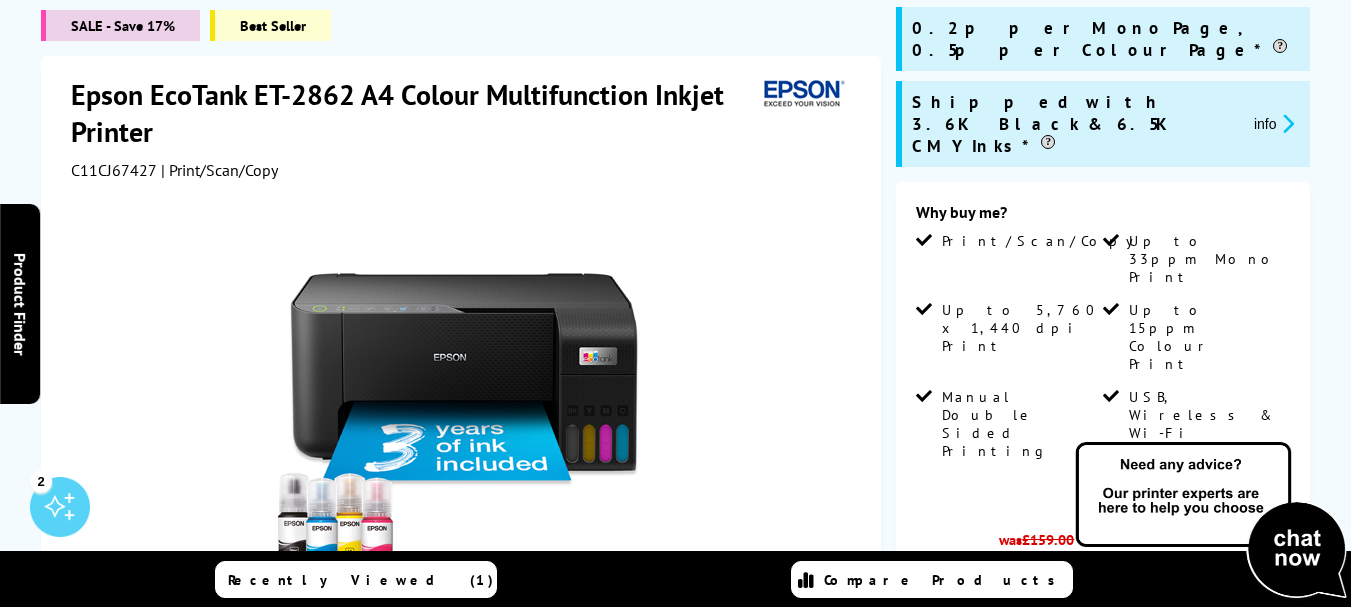 scroll, scrollTop: 0, scrollLeft: 0, axis: both 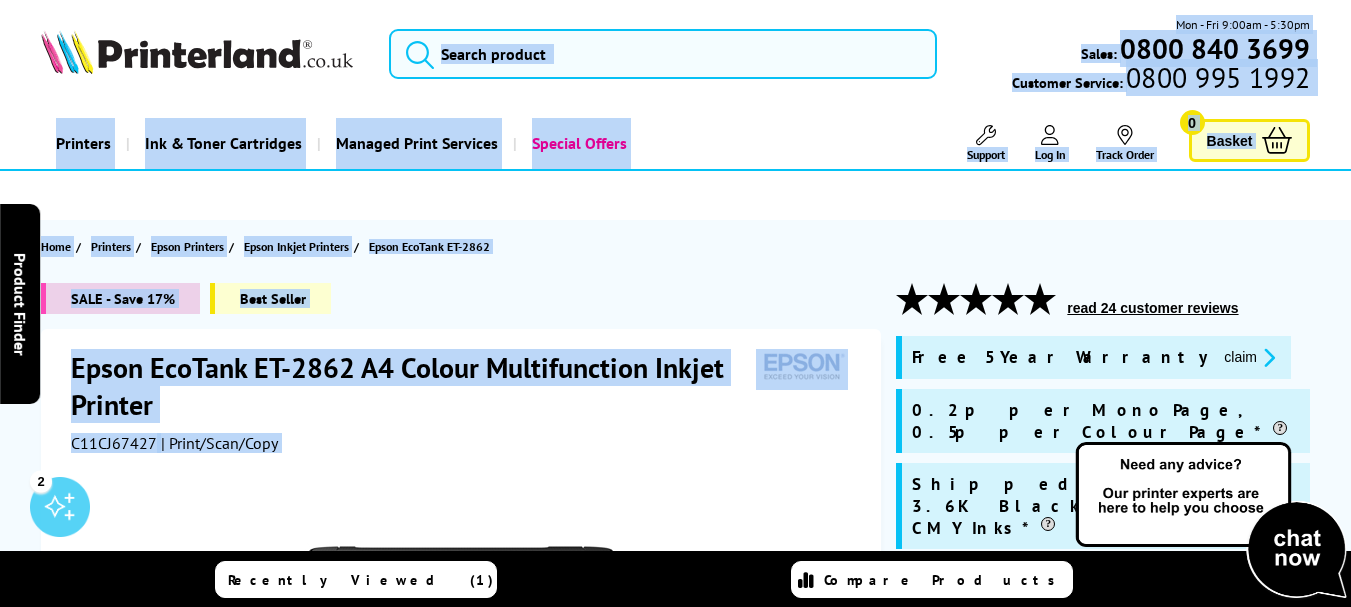 drag, startPoint x: 839, startPoint y: -38, endPoint x: 847, endPoint y: -7, distance: 32.01562 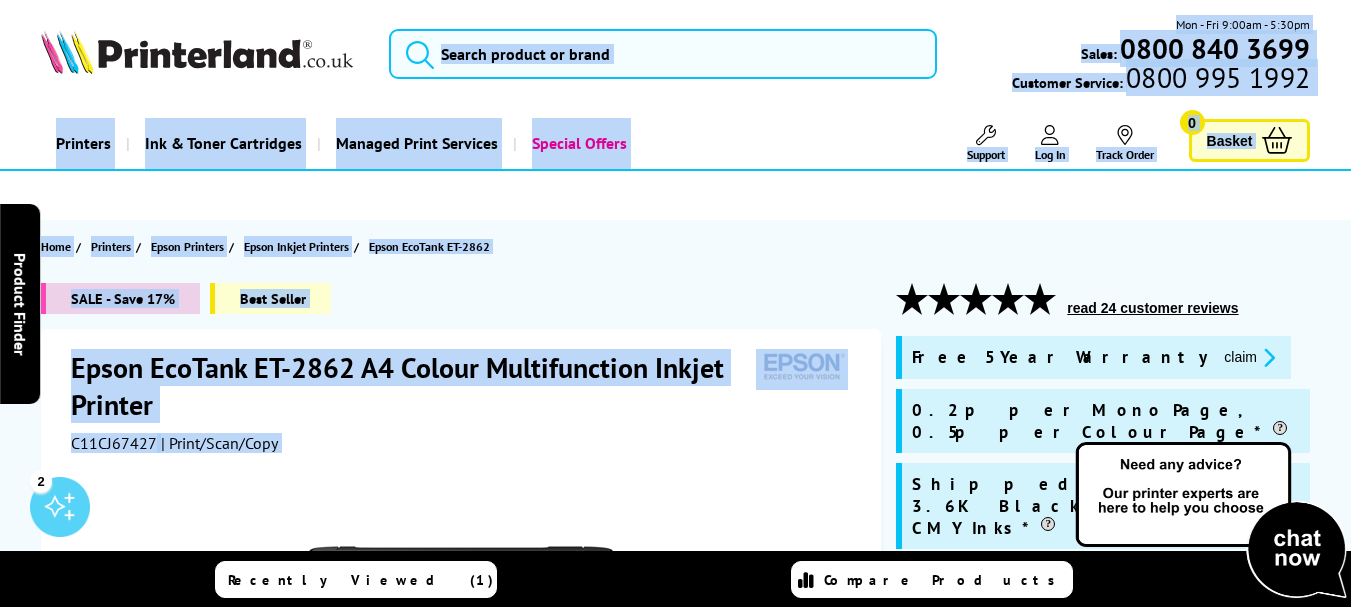click at bounding box center [675, 195] 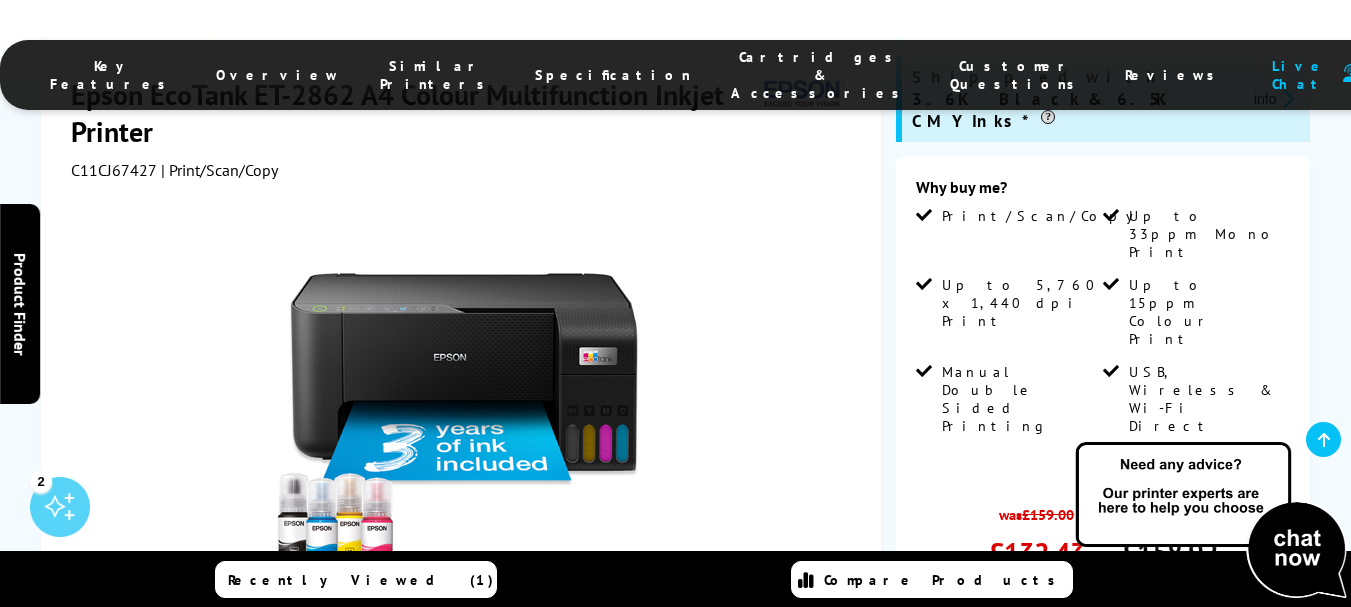 scroll, scrollTop: 408, scrollLeft: 0, axis: vertical 